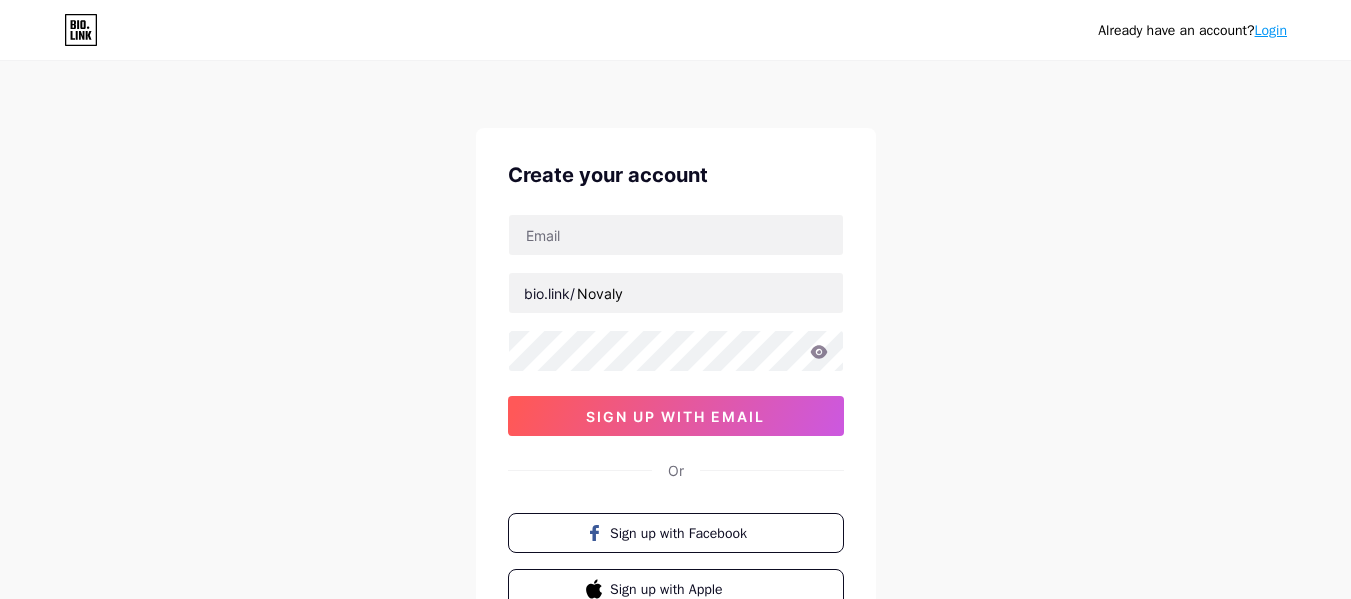scroll, scrollTop: 0, scrollLeft: 0, axis: both 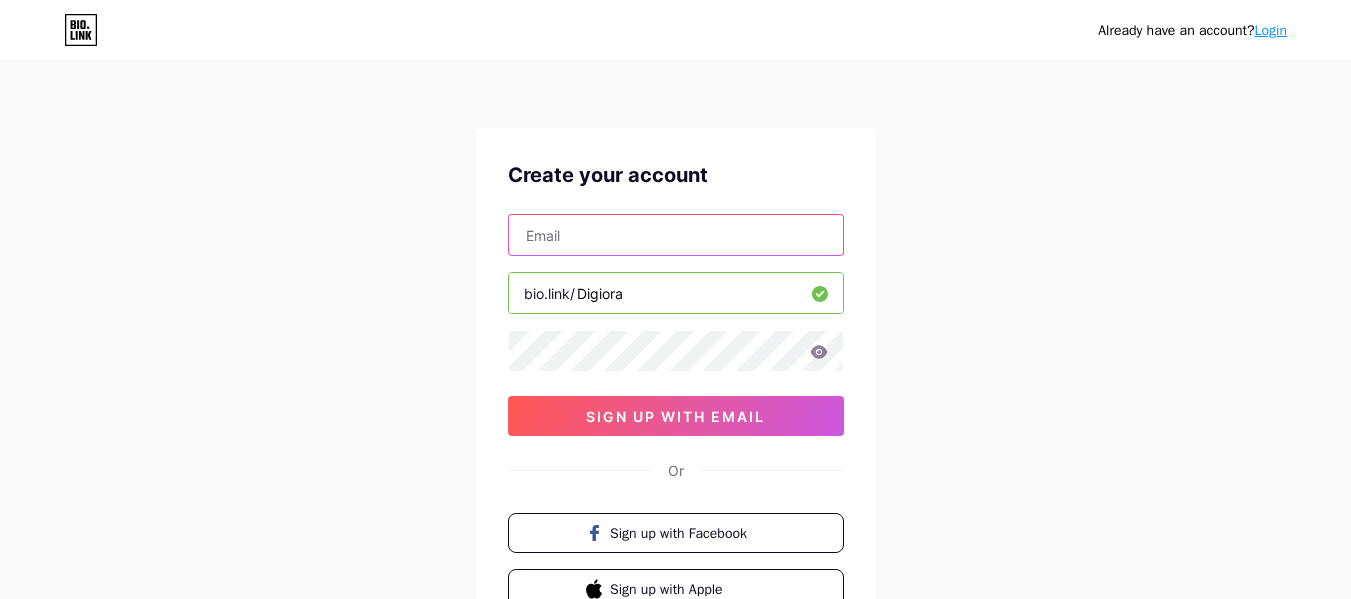 click at bounding box center (676, 235) 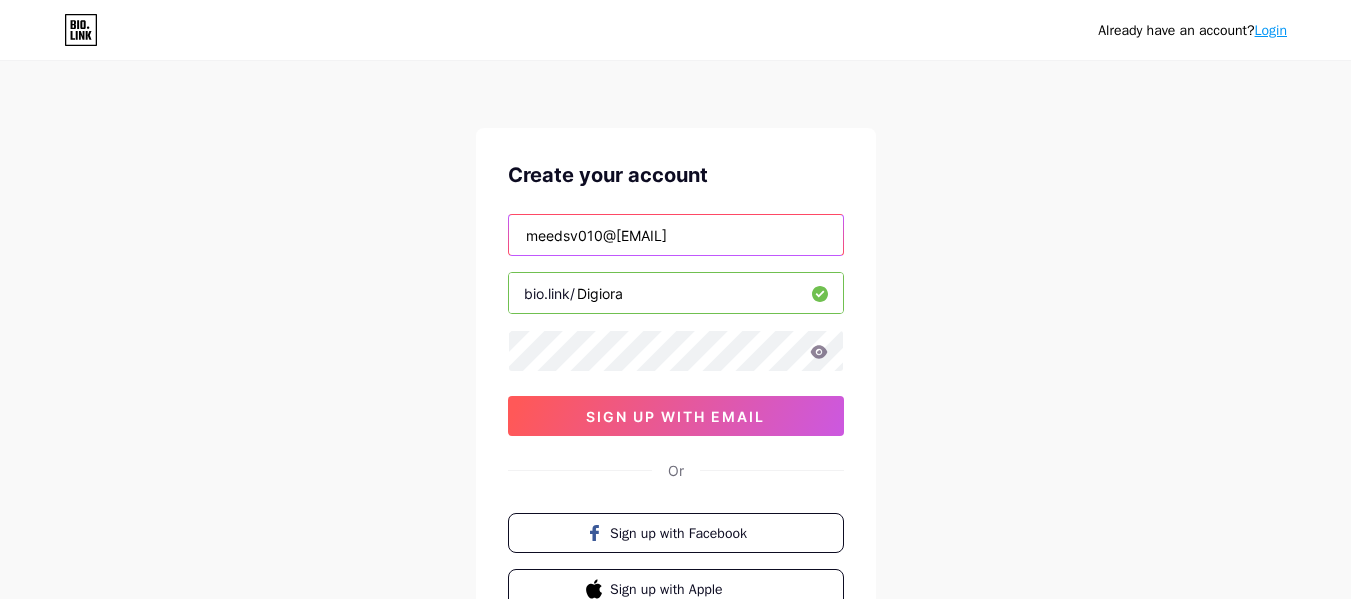 type on "meedsv010@[EMAIL]" 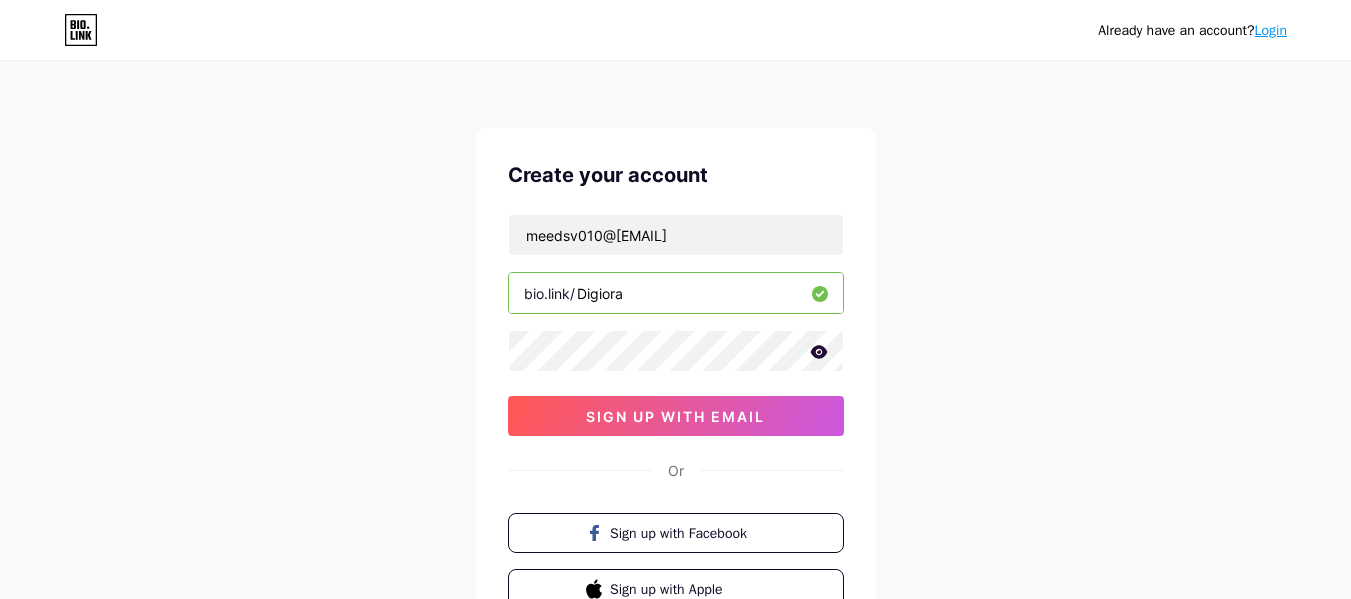 click 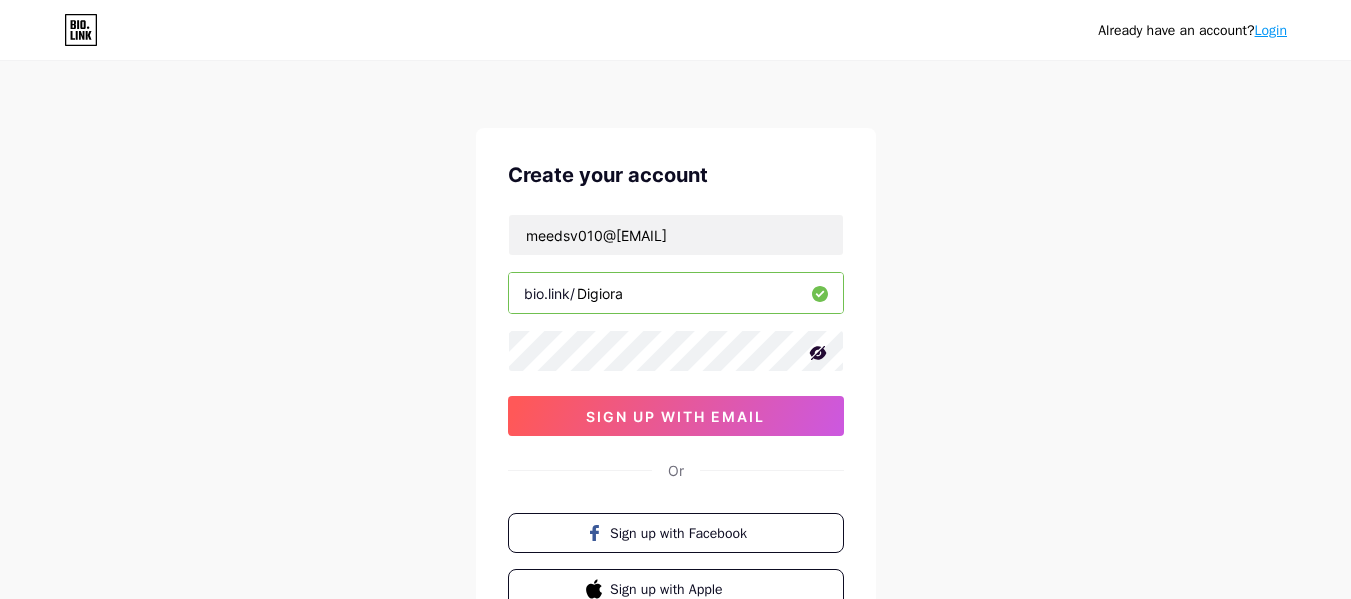 drag, startPoint x: 632, startPoint y: 302, endPoint x: 575, endPoint y: 302, distance: 57 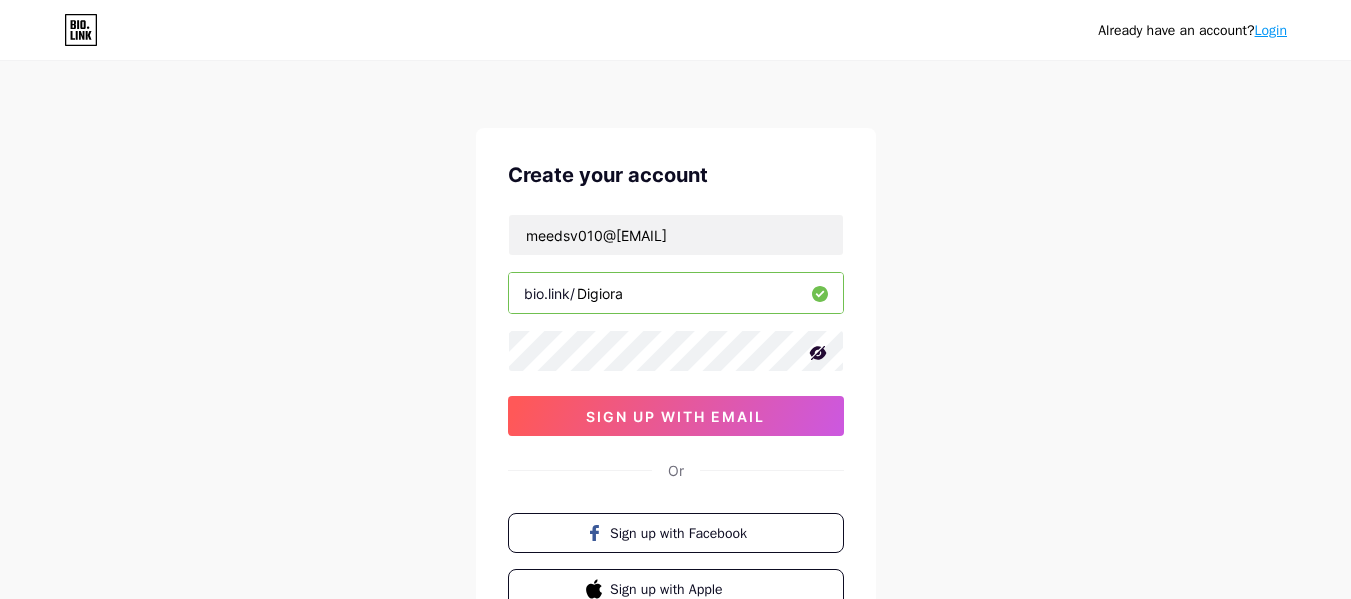 click on "Digiora" at bounding box center (676, 293) 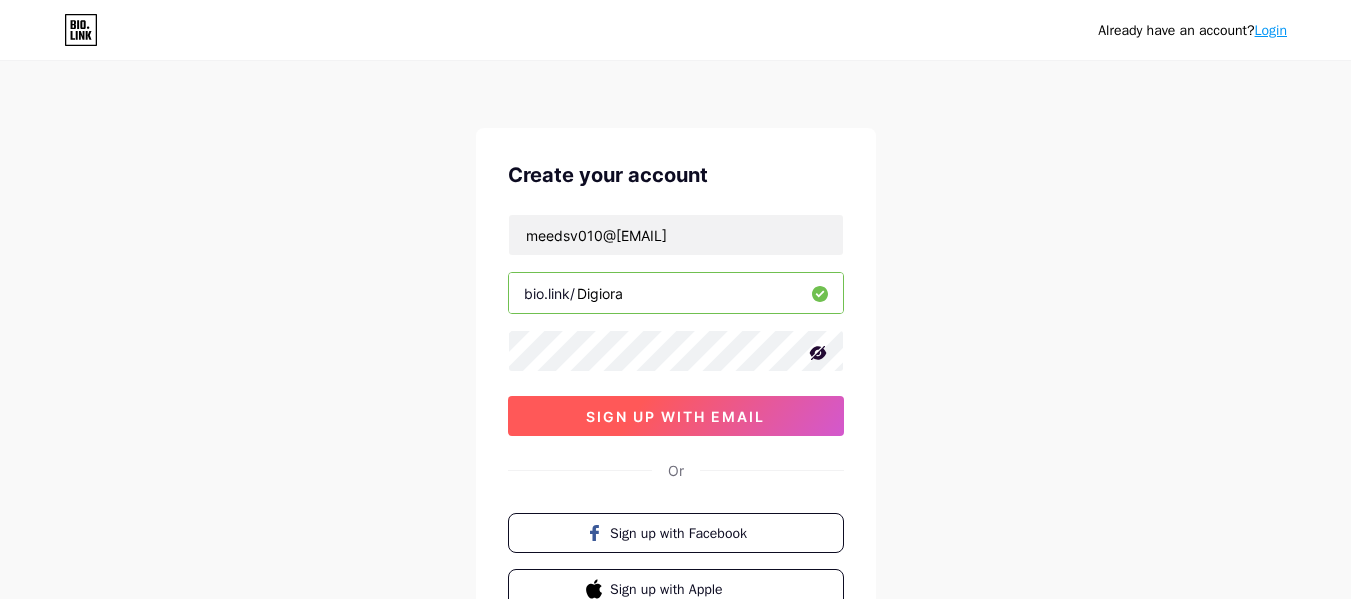 click on "sign up with email" at bounding box center (675, 416) 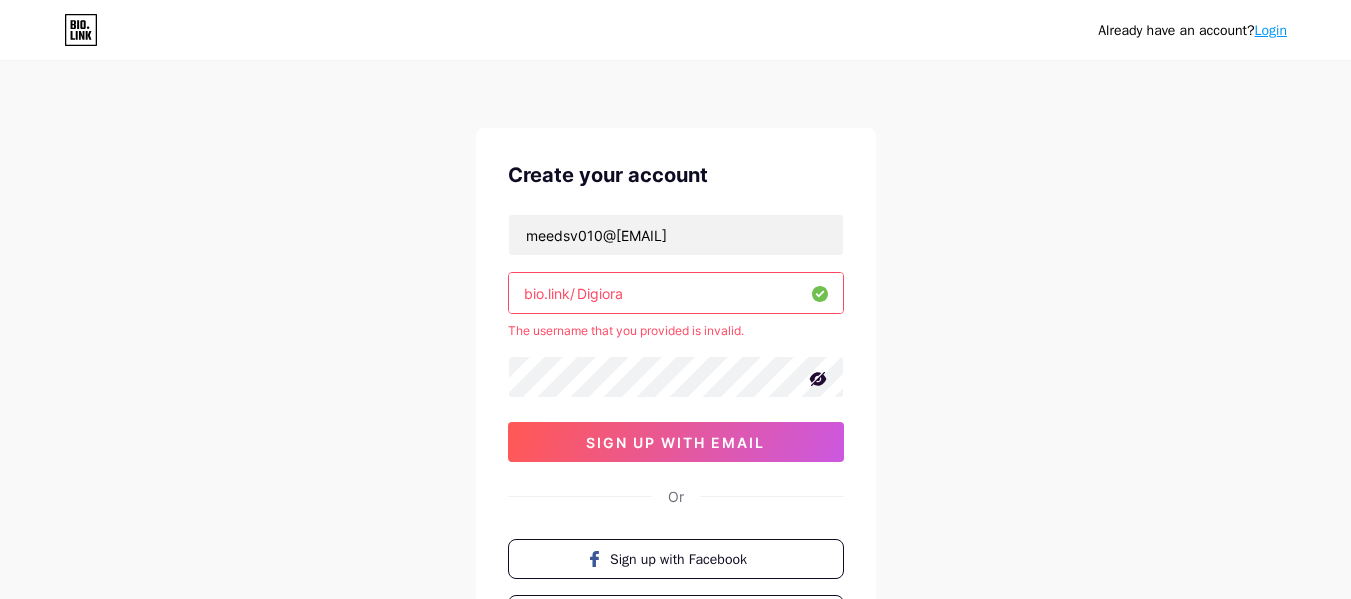 click on "Digiora" at bounding box center (676, 293) 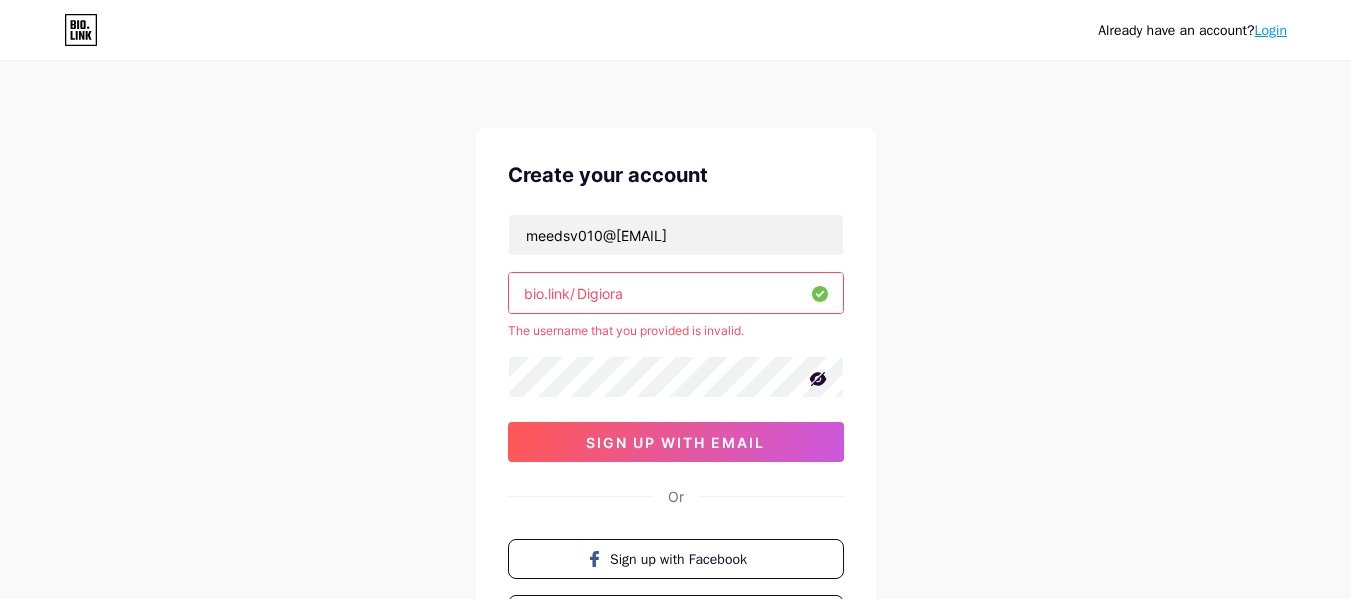 click on "Digiora" at bounding box center (676, 293) 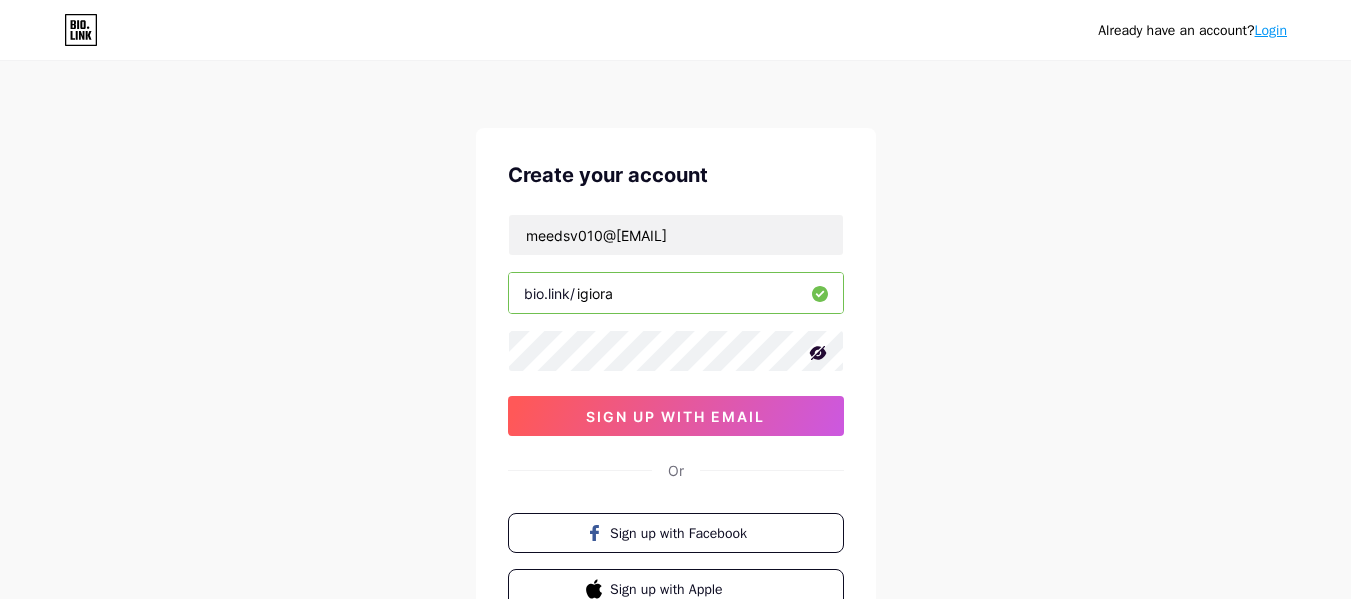type on "digiora" 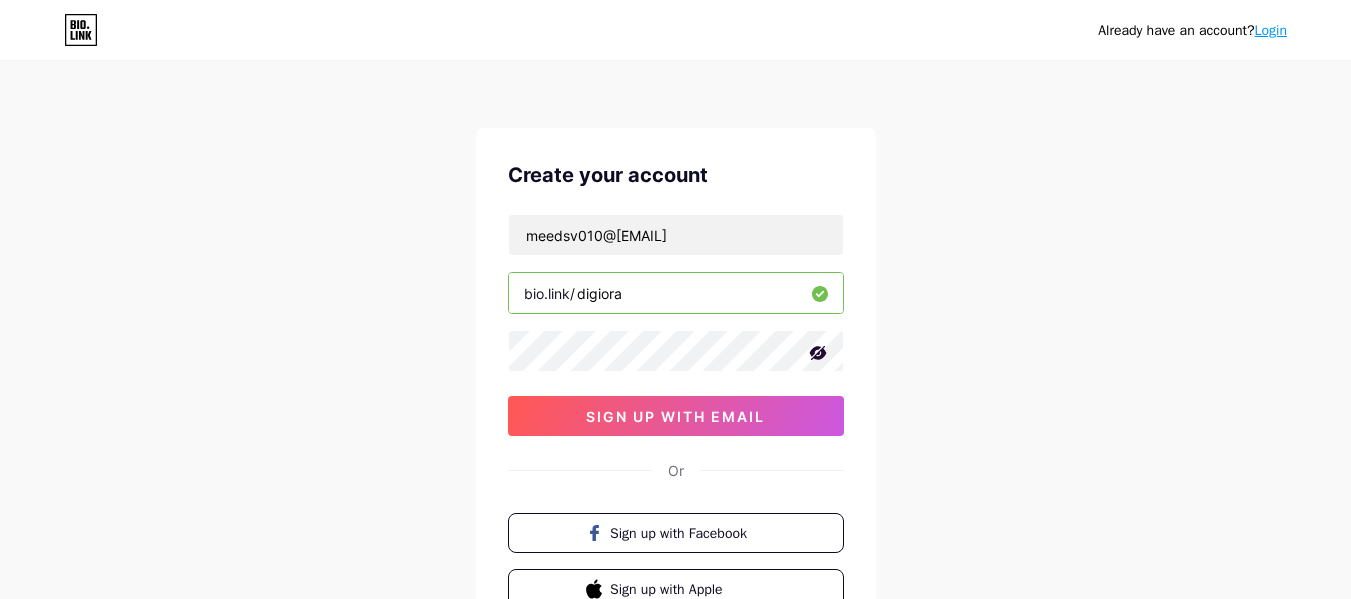 click on "Already have an account?  Login   Create your account     meedsv010@[EMAIL]     bio.link/[USERNAME]                     sign up with email         Or       Sign up with Facebook
Sign up with Apple
By signing up, you agree to our  Terms of Service  and  Privacy Policy ." at bounding box center [675, 382] 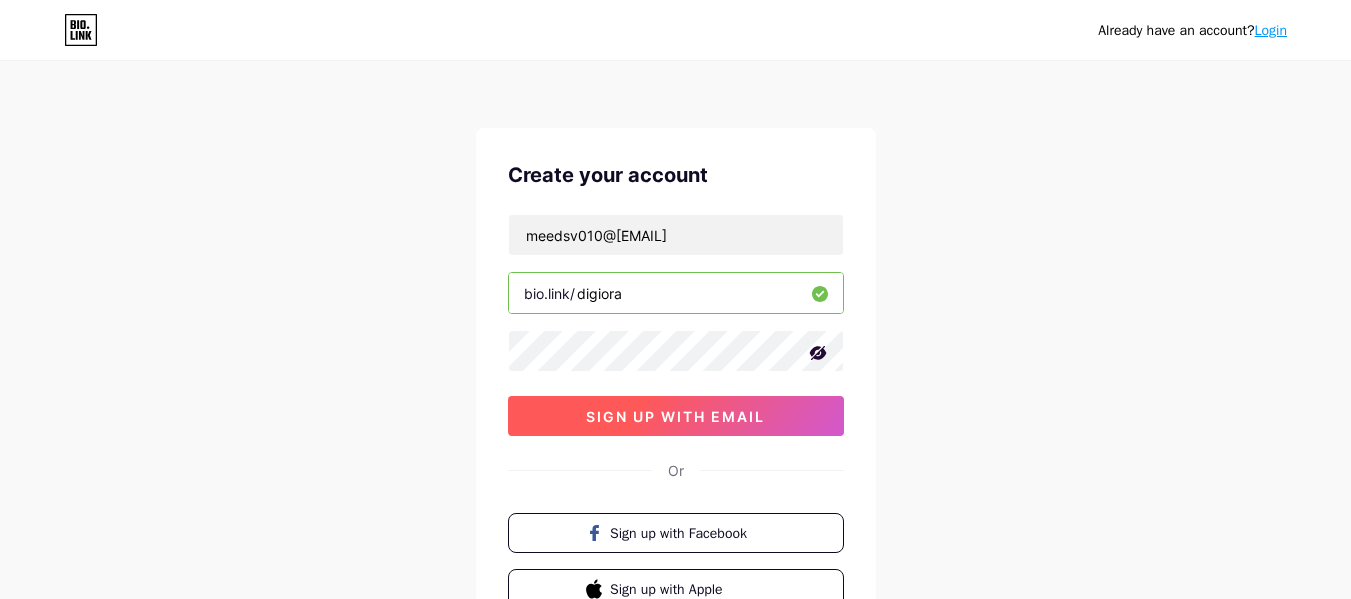 click on "sign up with email" at bounding box center (675, 416) 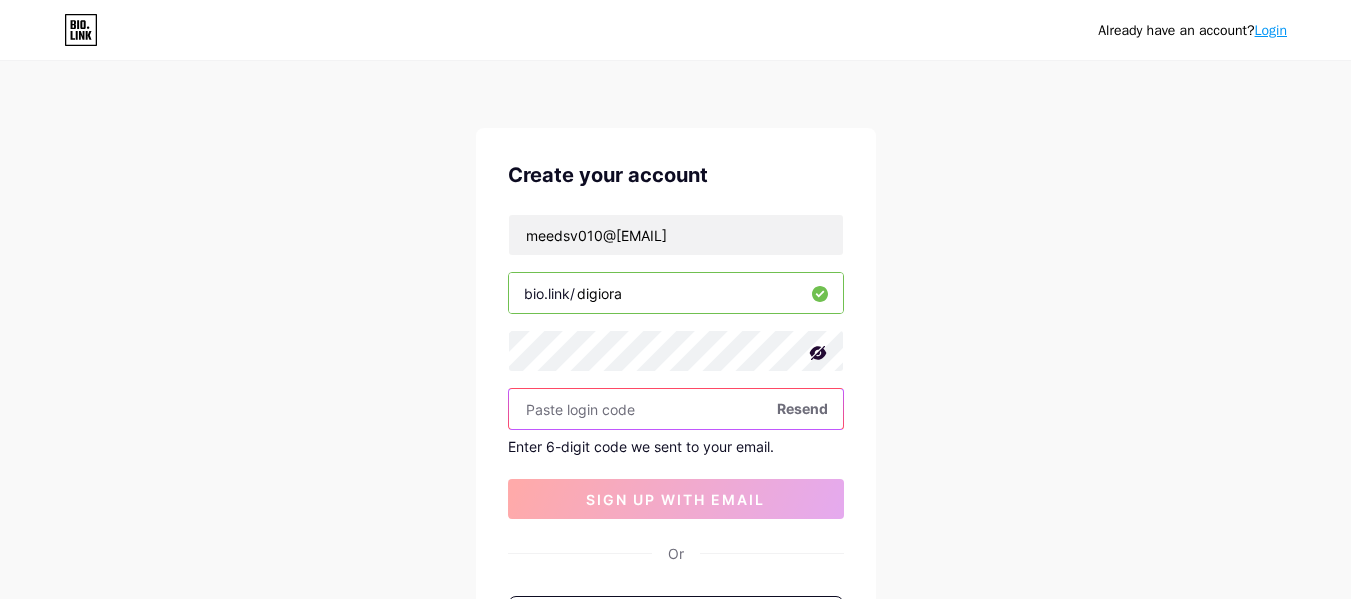 paste on "431196" 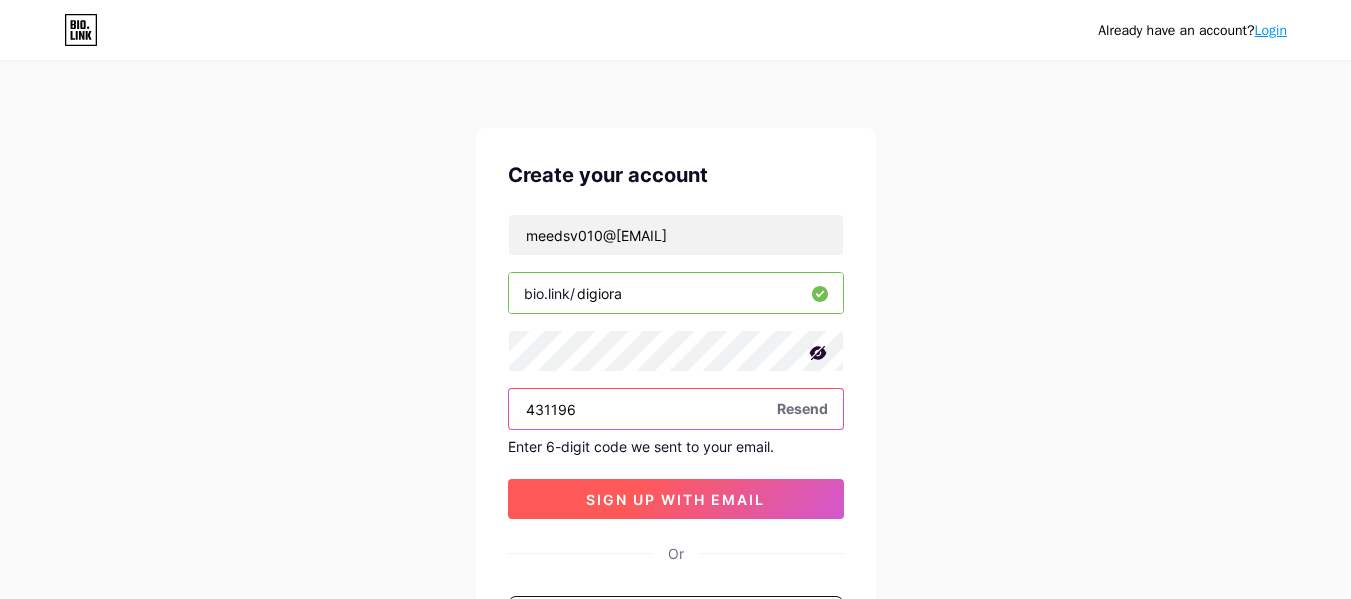 type on "431196" 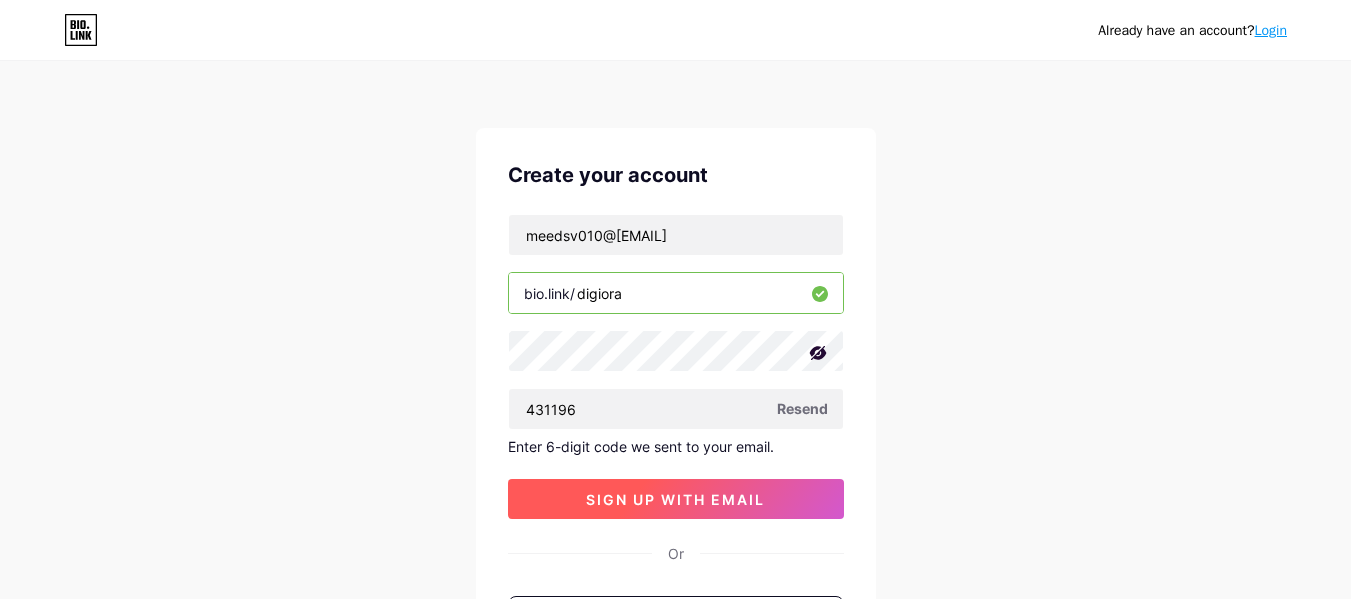 click on "sign up with email" at bounding box center (676, 499) 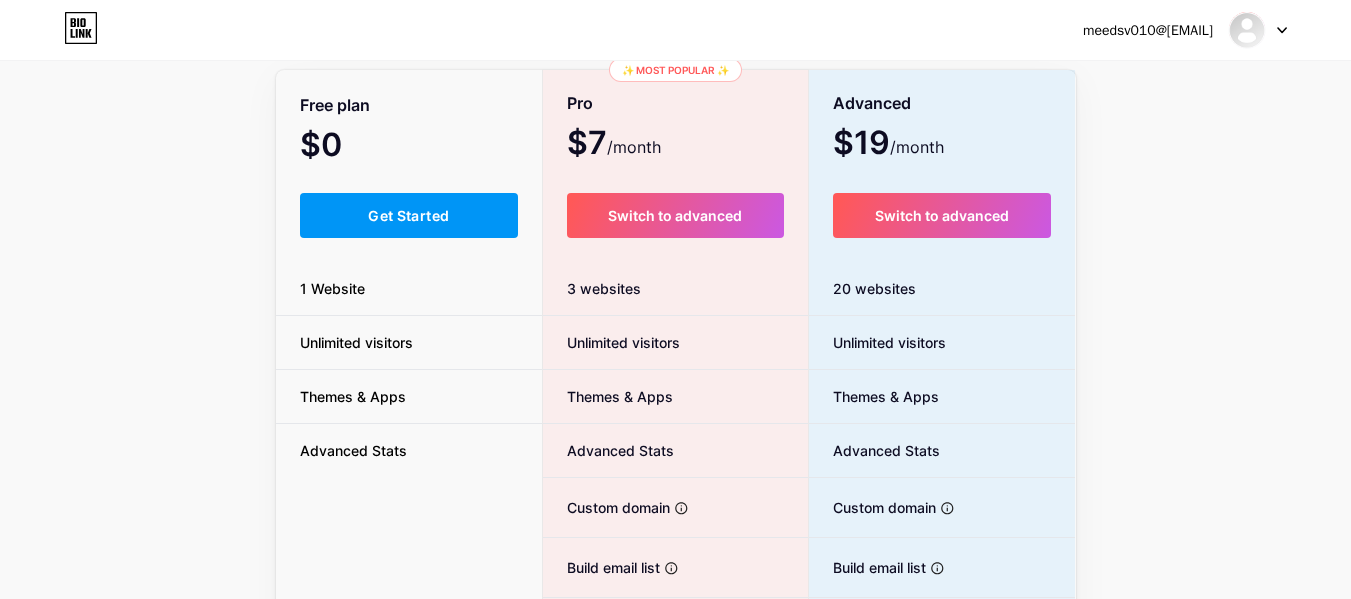 scroll, scrollTop: 165, scrollLeft: 0, axis: vertical 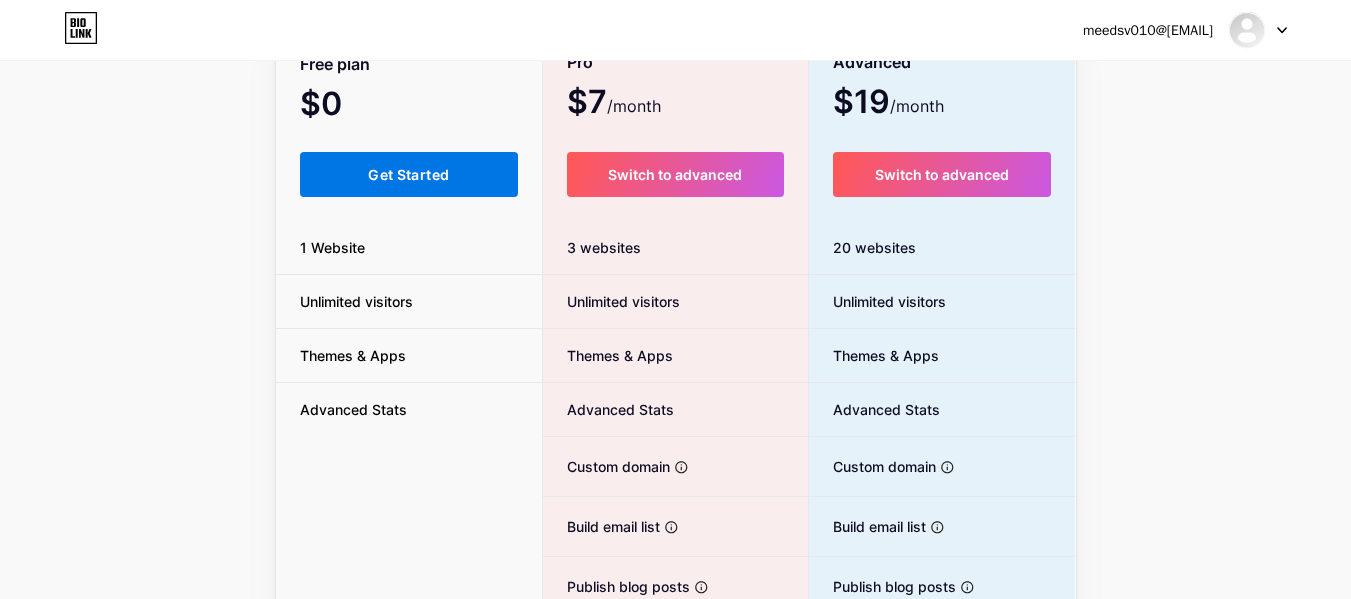 click on "Get Started" at bounding box center (408, 174) 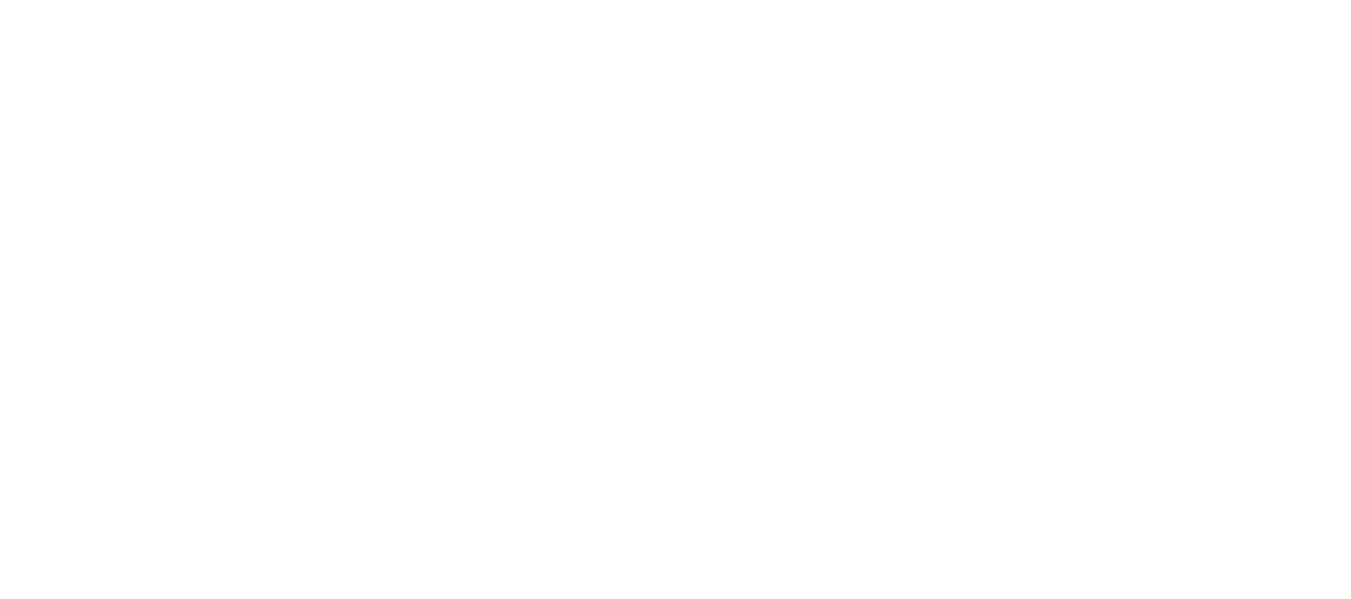 scroll, scrollTop: 0, scrollLeft: 0, axis: both 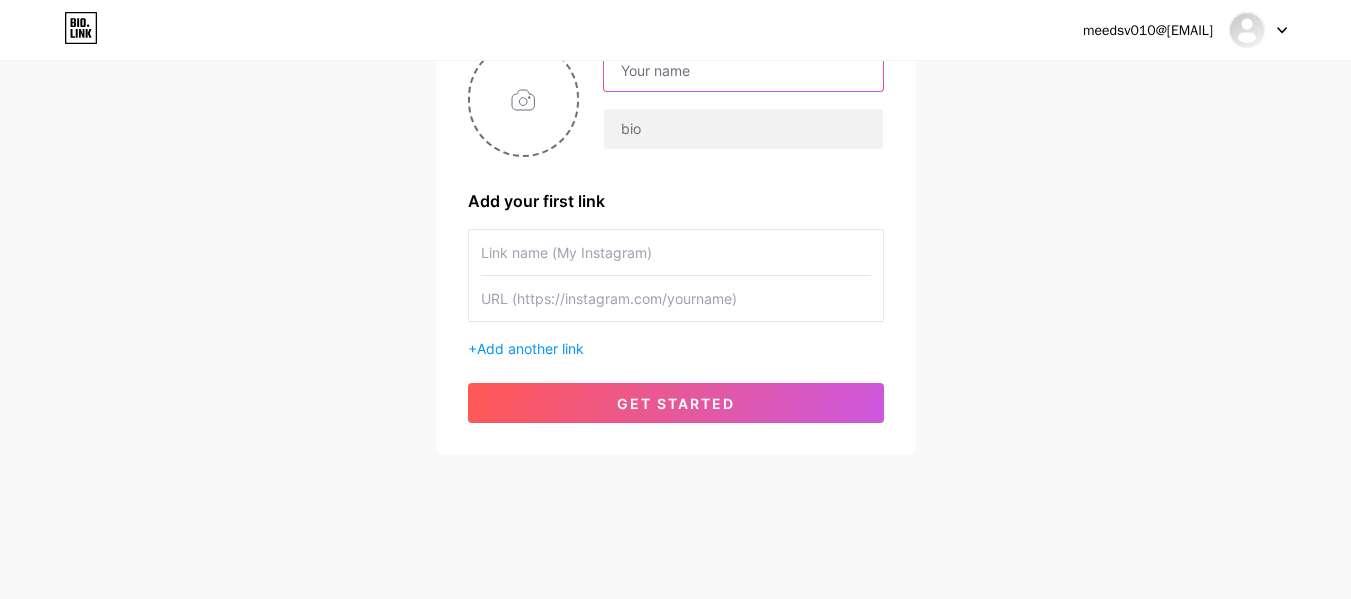 click at bounding box center (743, 71) 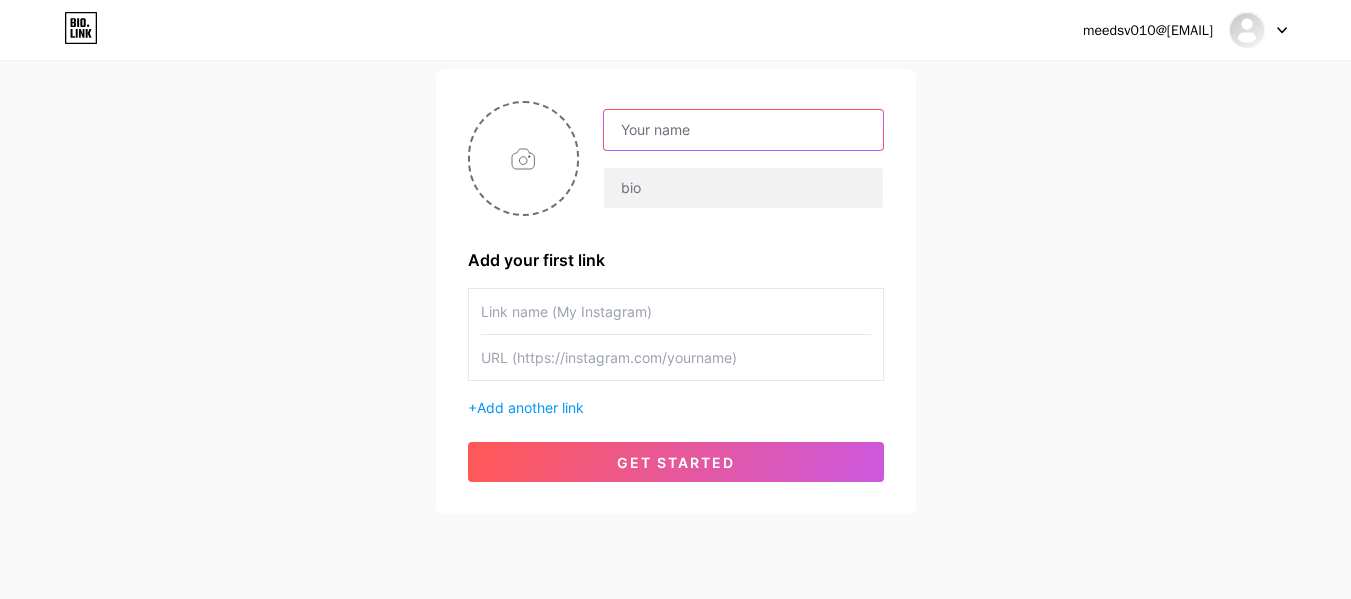 scroll, scrollTop: 96, scrollLeft: 0, axis: vertical 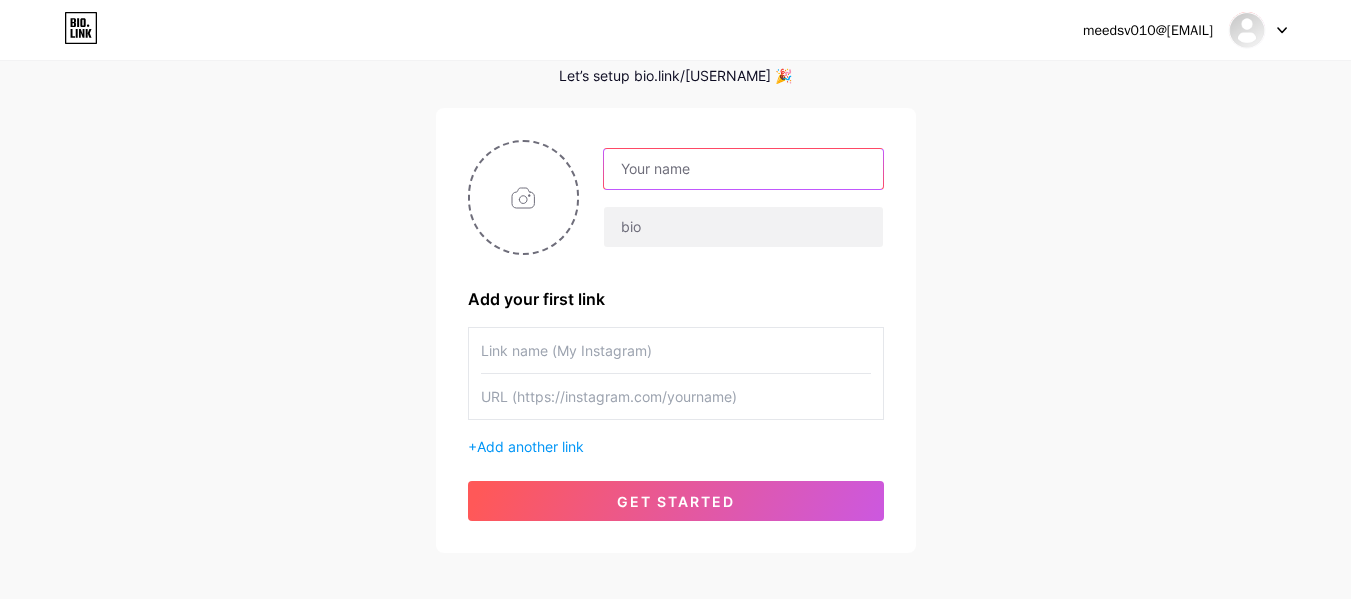 click at bounding box center [743, 169] 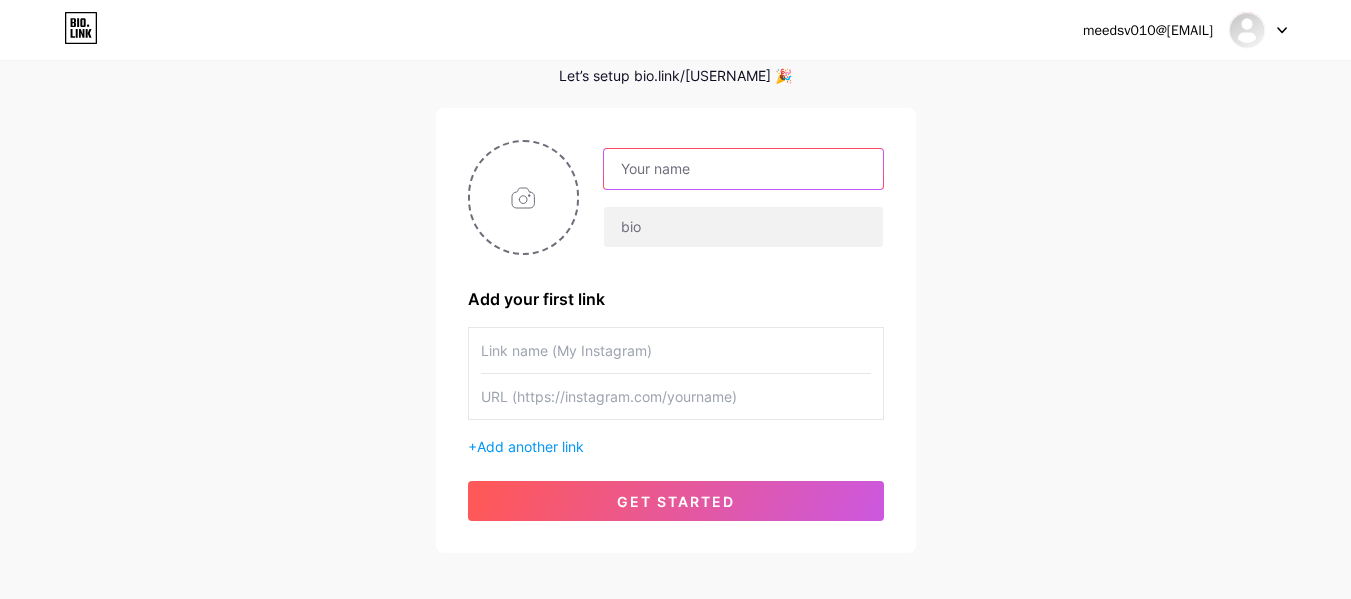 click at bounding box center [743, 169] 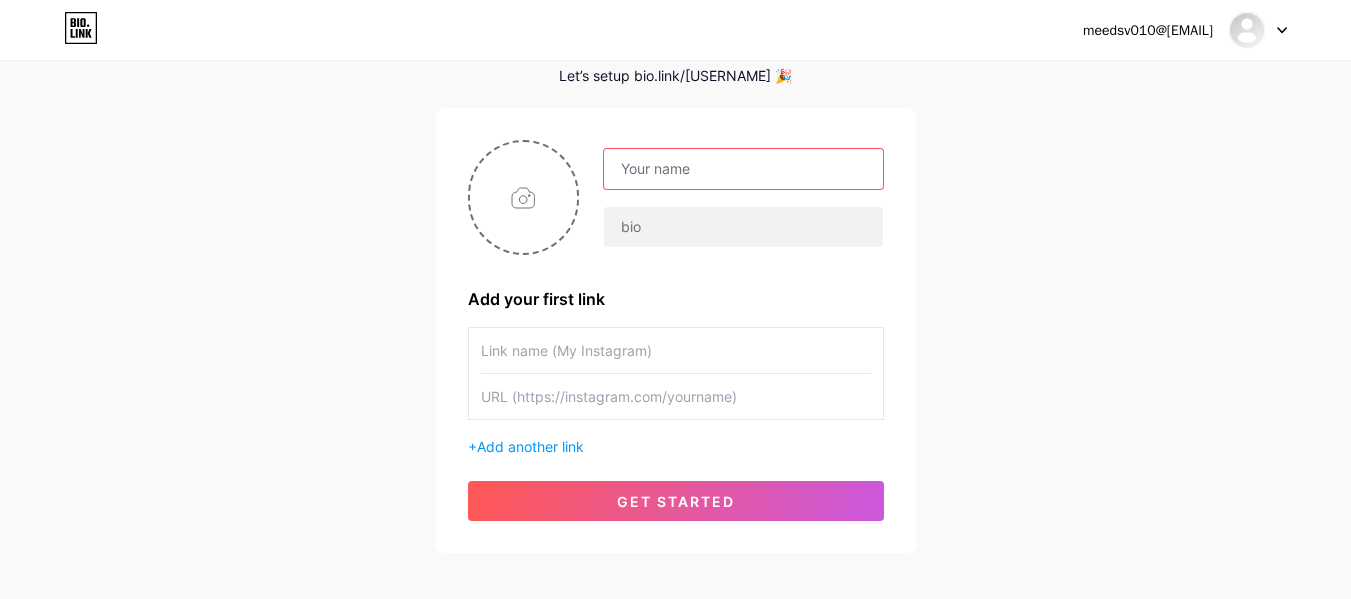 click at bounding box center (743, 169) 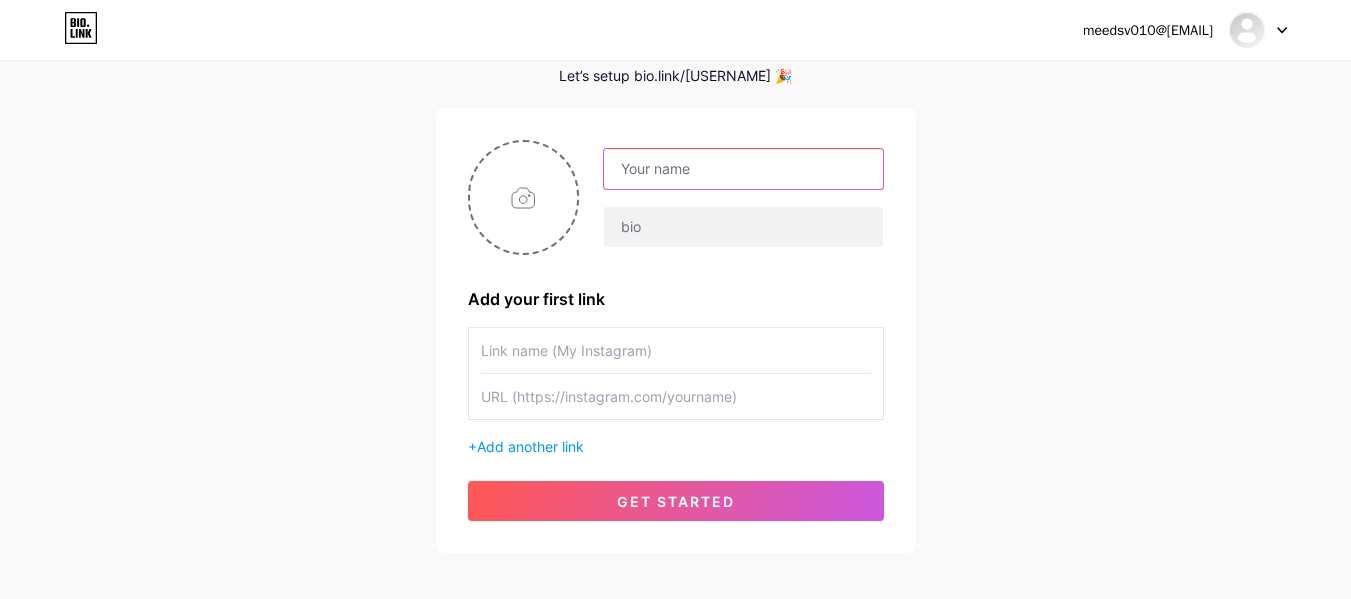 paste on "431196" 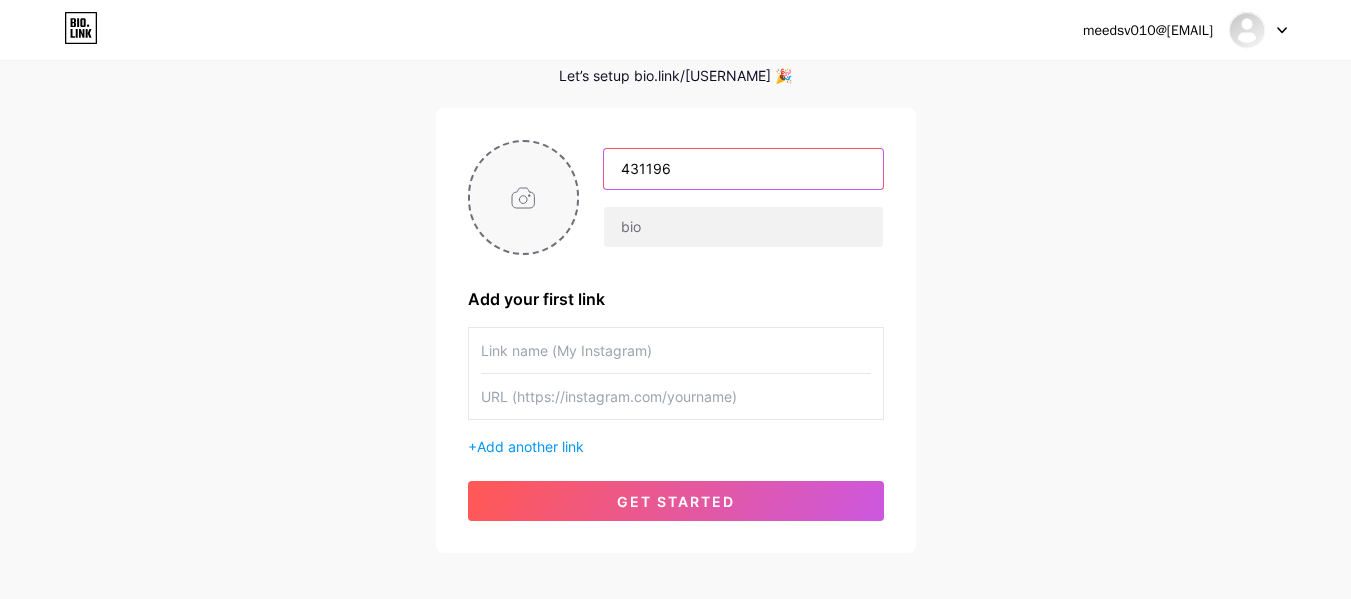 drag, startPoint x: 683, startPoint y: 162, endPoint x: 569, endPoint y: 170, distance: 114.28036 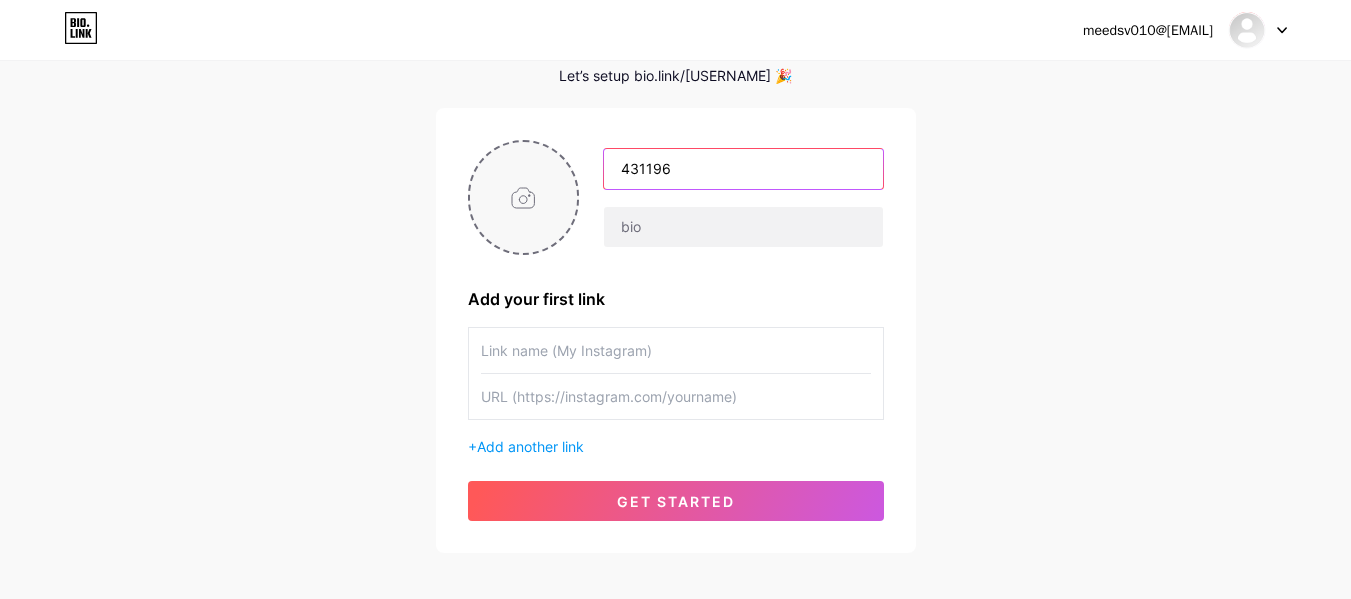 click on "431196" at bounding box center (676, 197) 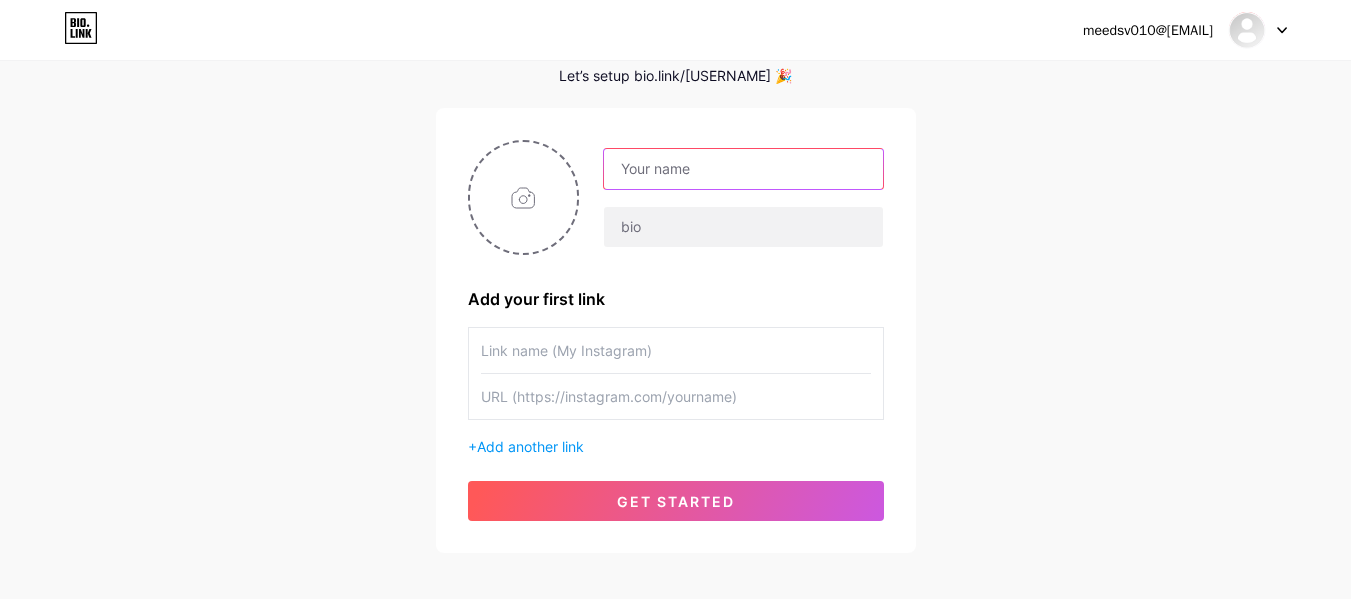 click at bounding box center (743, 169) 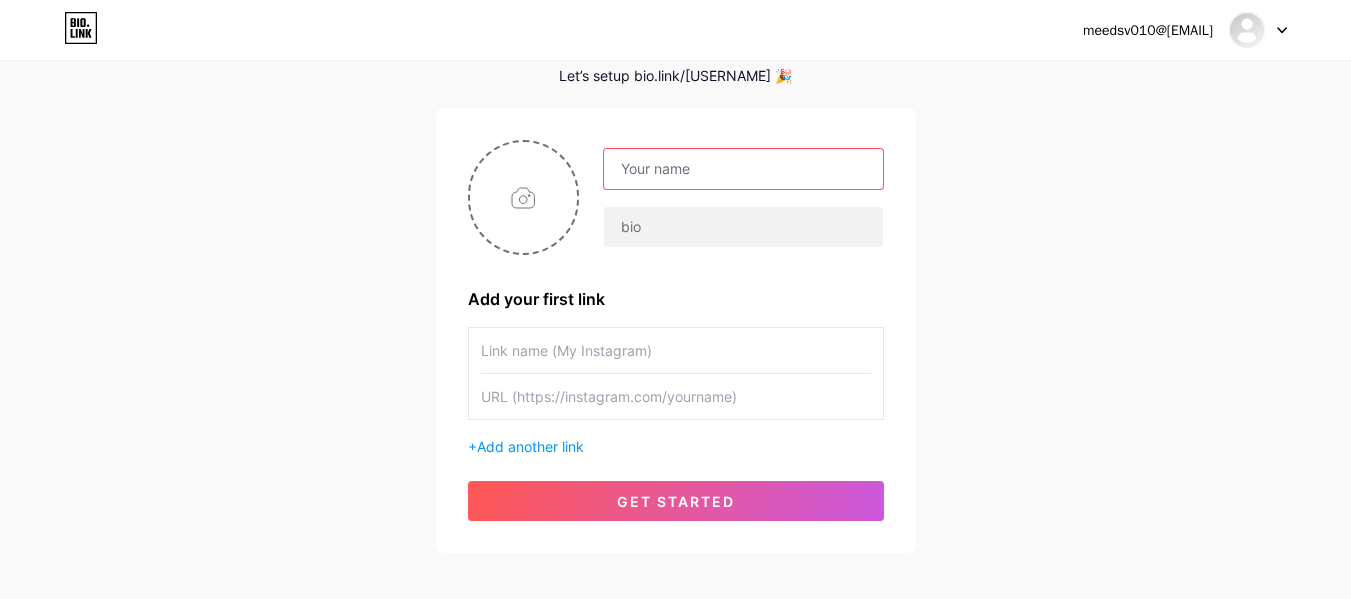 click at bounding box center (743, 169) 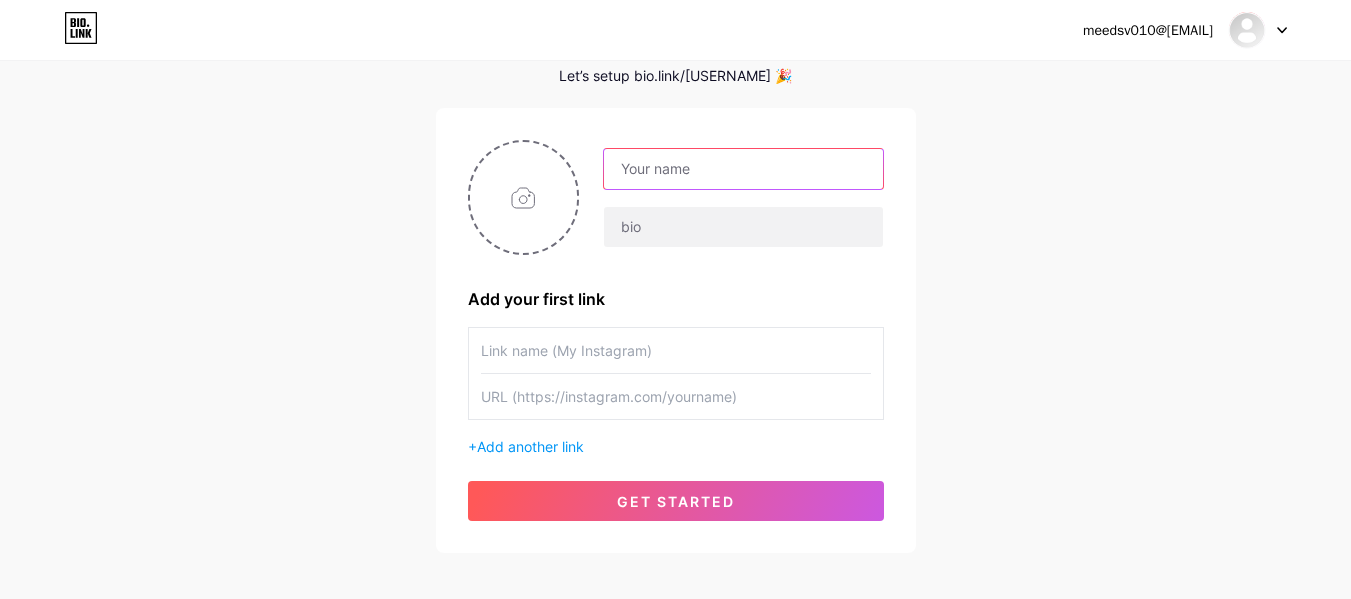 click at bounding box center (743, 169) 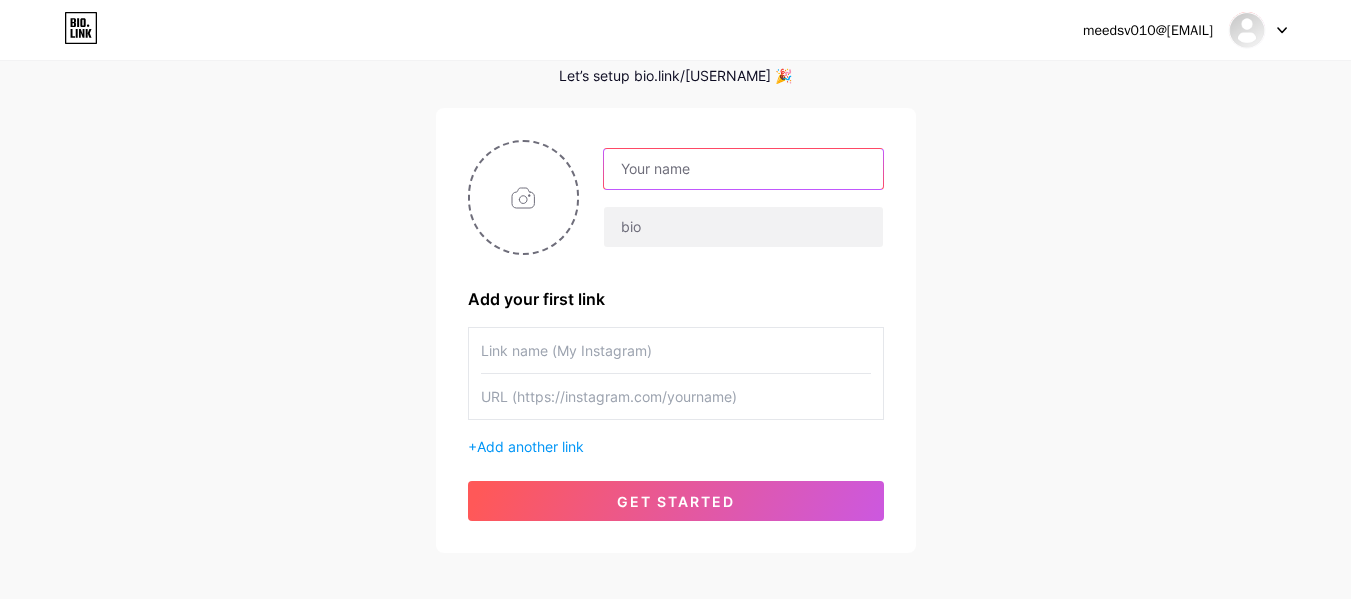paste on "Digiora" 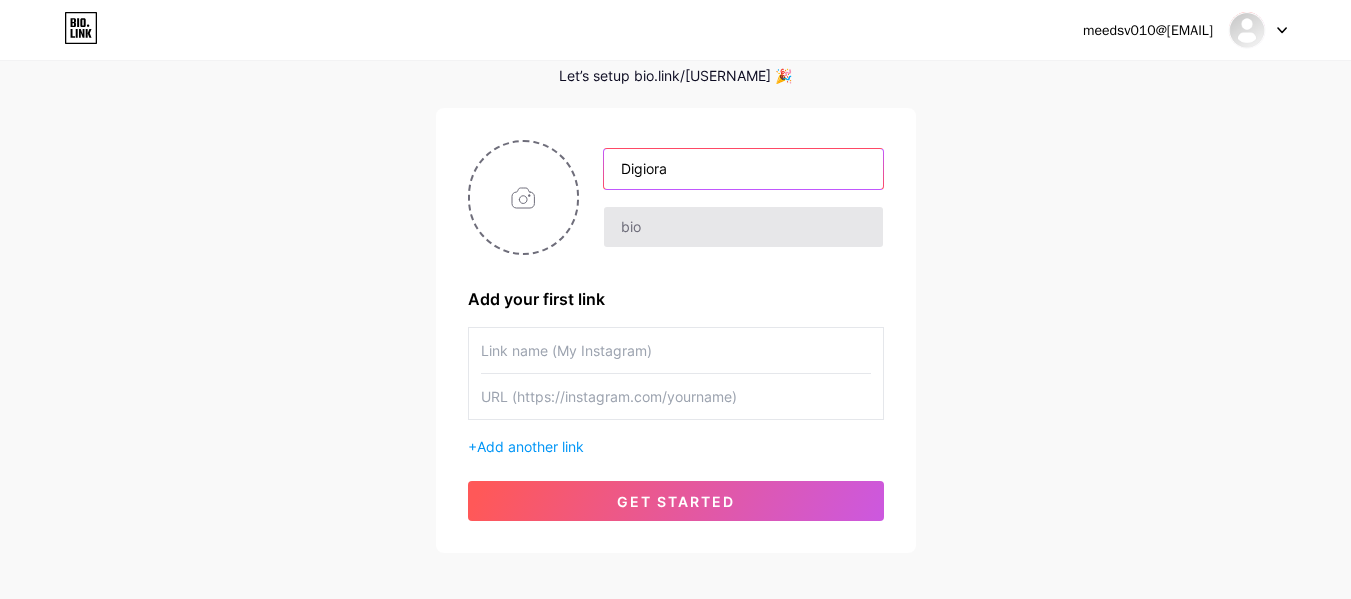 type on "Digiora" 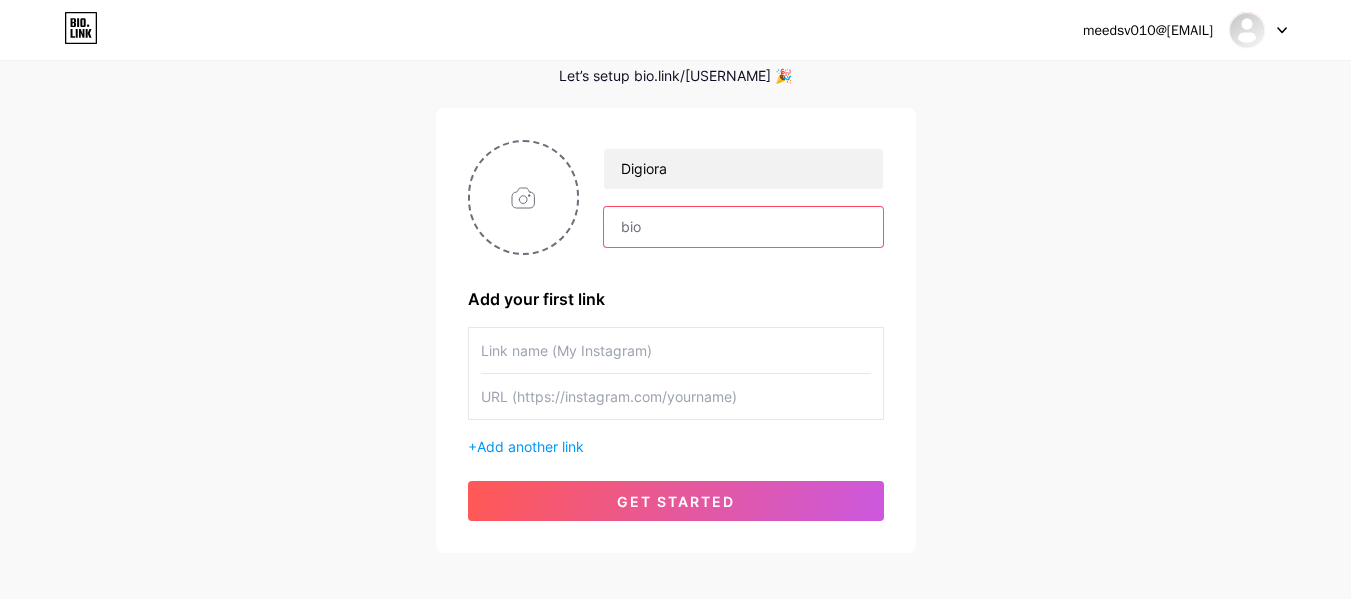 click at bounding box center (743, 227) 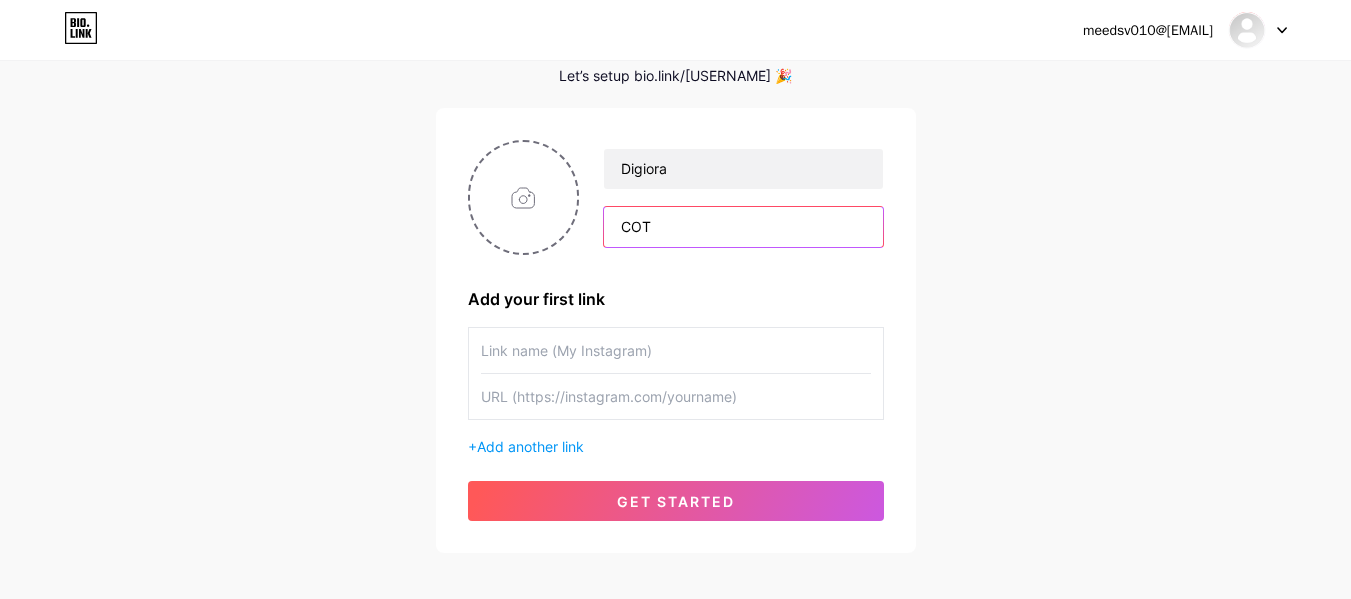 drag, startPoint x: 679, startPoint y: 221, endPoint x: 600, endPoint y: 237, distance: 80.60397 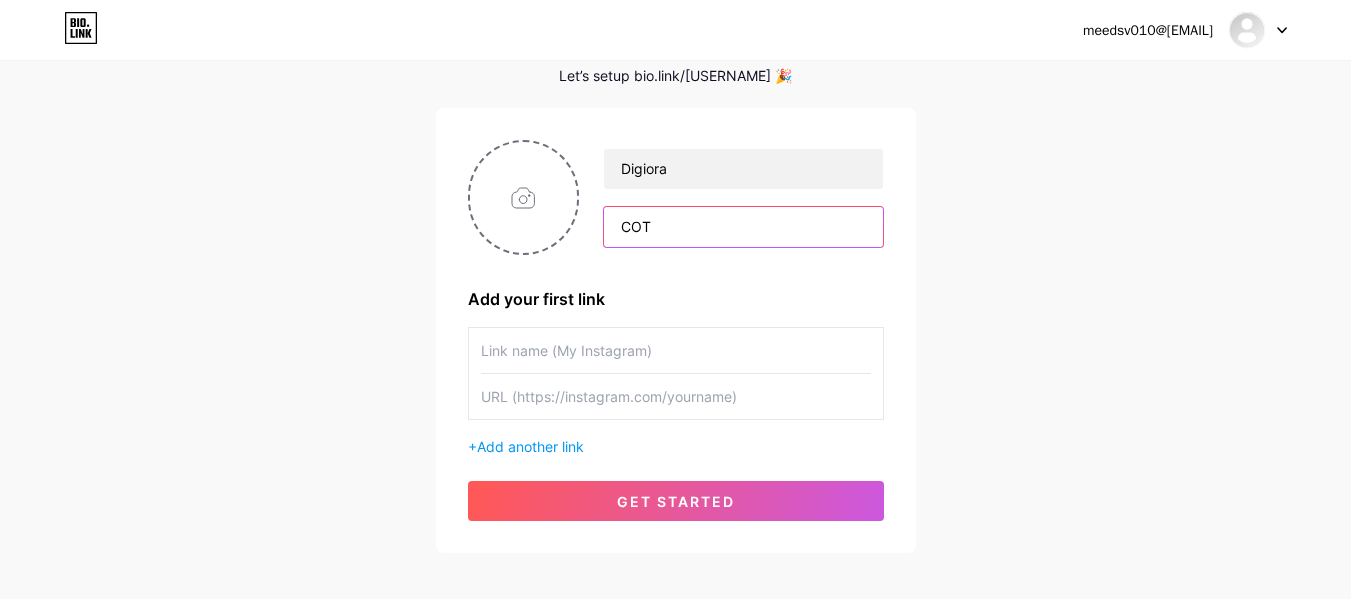 click on "Digiora     COT" at bounding box center (731, 198) 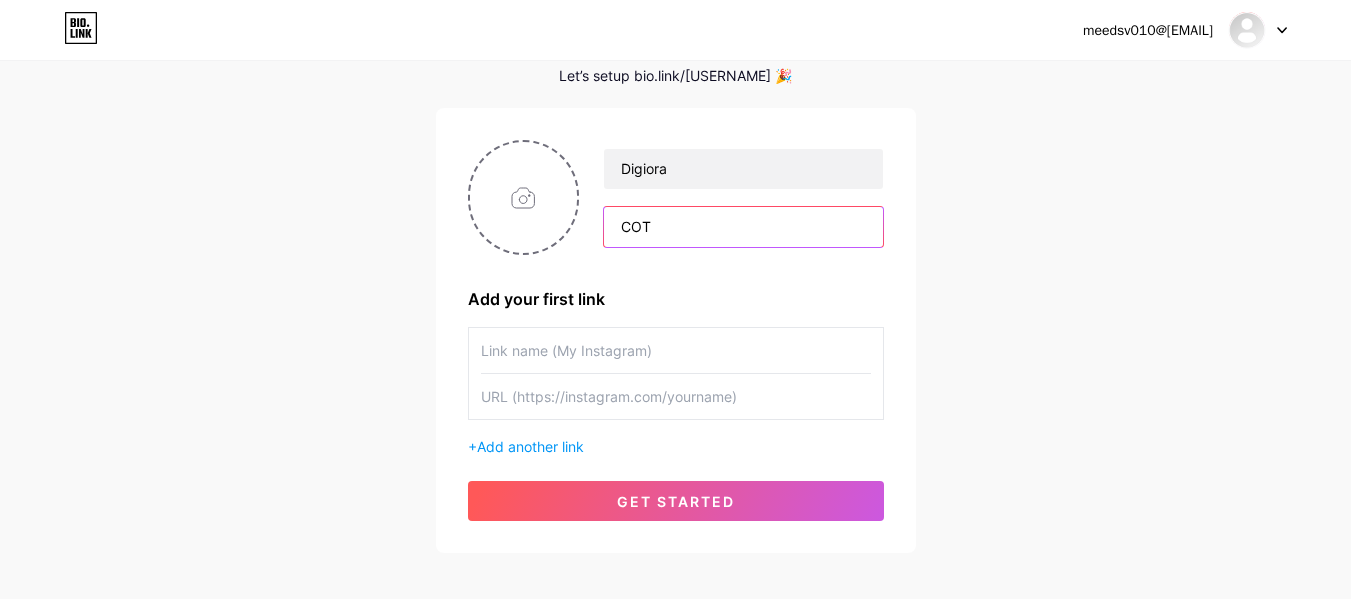 paste on "ACH DEGITAL" 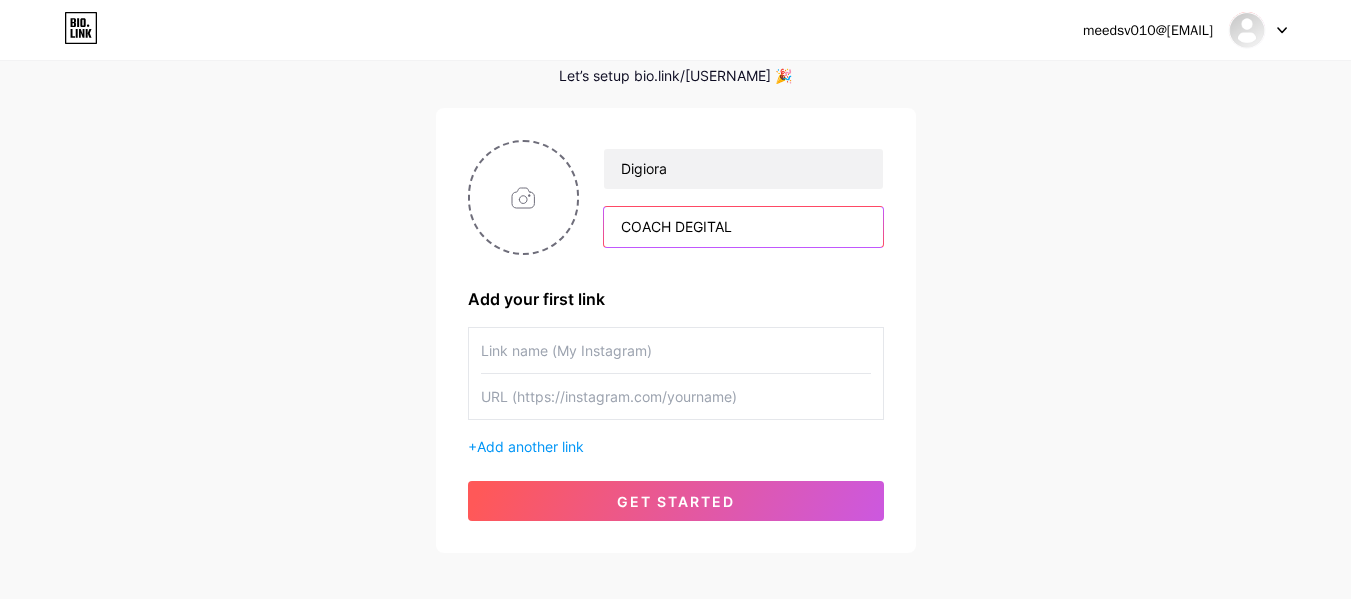 type on "COACH DEGITAL" 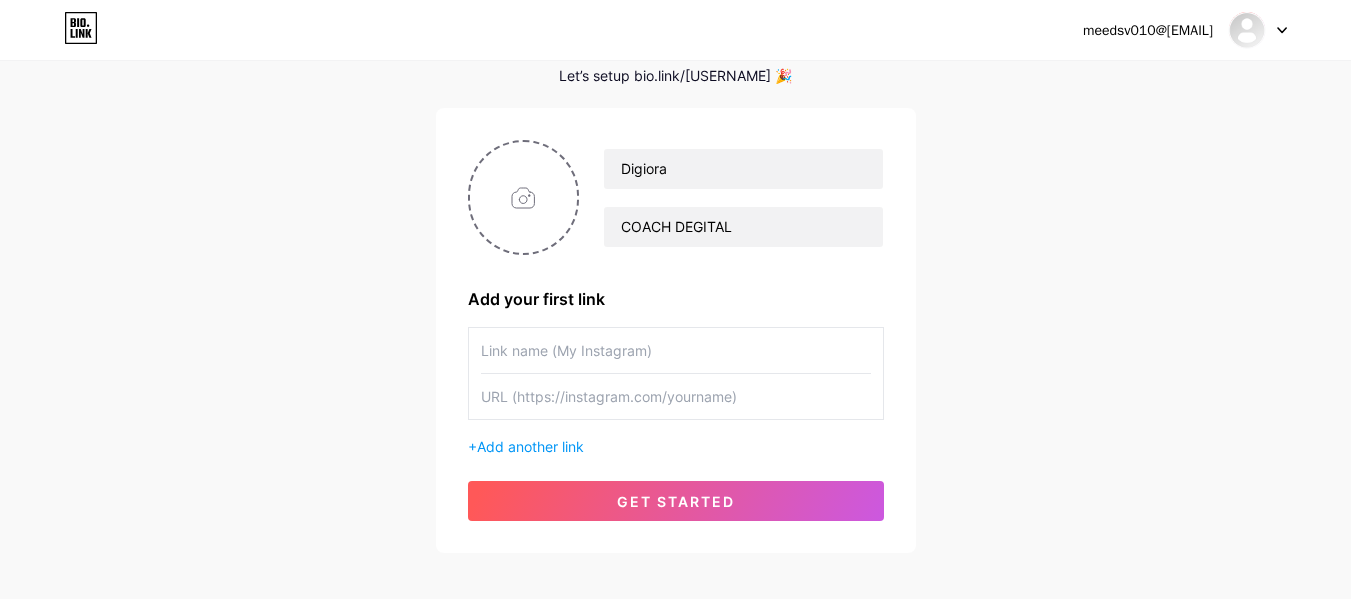 click on "meedsv010@[EMAIL]     Dashboard     Logout   Setup your page   Let’s setup bio.link/[USERNAME] 🎉               [USERNAME]     COACHDEGITAL     Add your first link
+  Add another link     get started" at bounding box center (675, 260) 